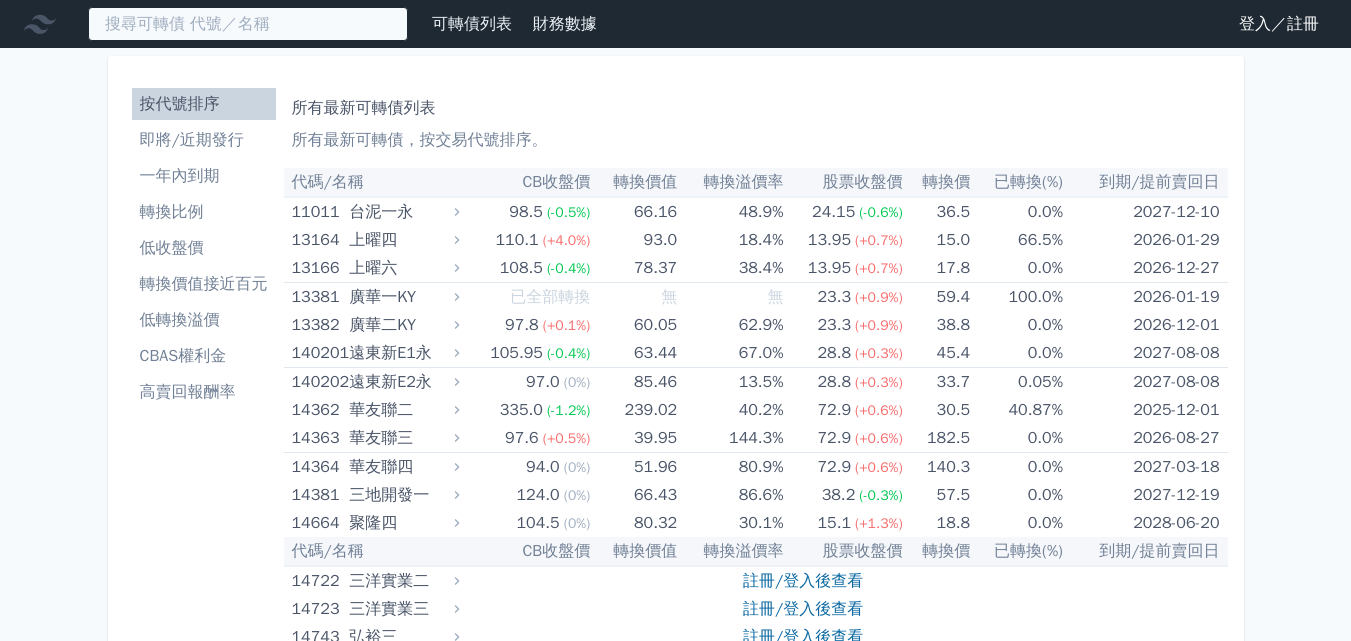 click at bounding box center (248, 24) 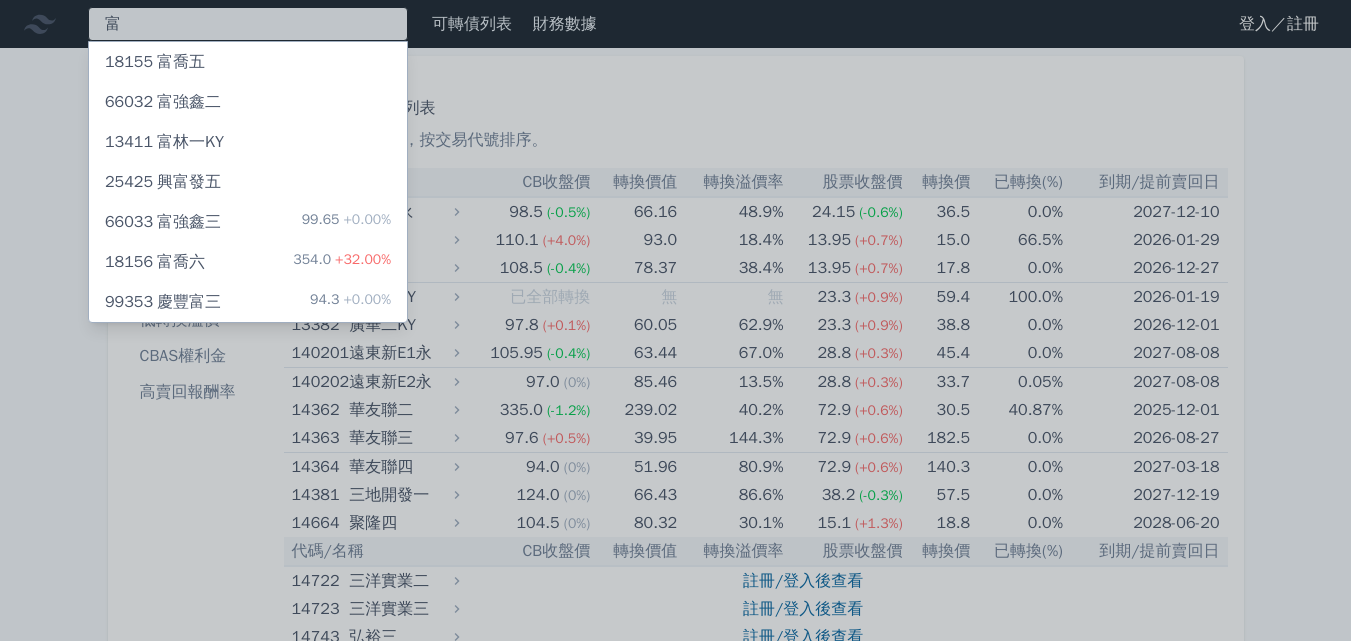 type on "富" 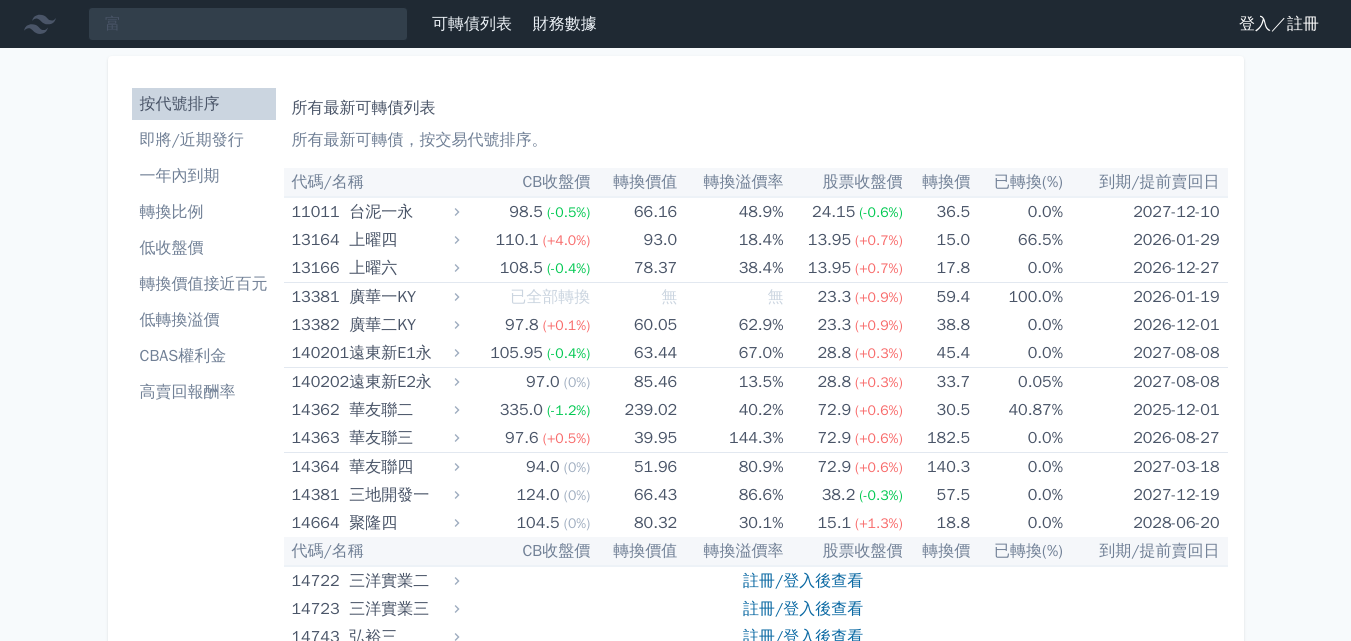 click on "按代號排序
即將/近期發行
一年內到期
轉換比例
低收盤價
轉換價值接近百元
低轉換溢價
CBAS權利金
高賣回報酬率" at bounding box center (204, 248) 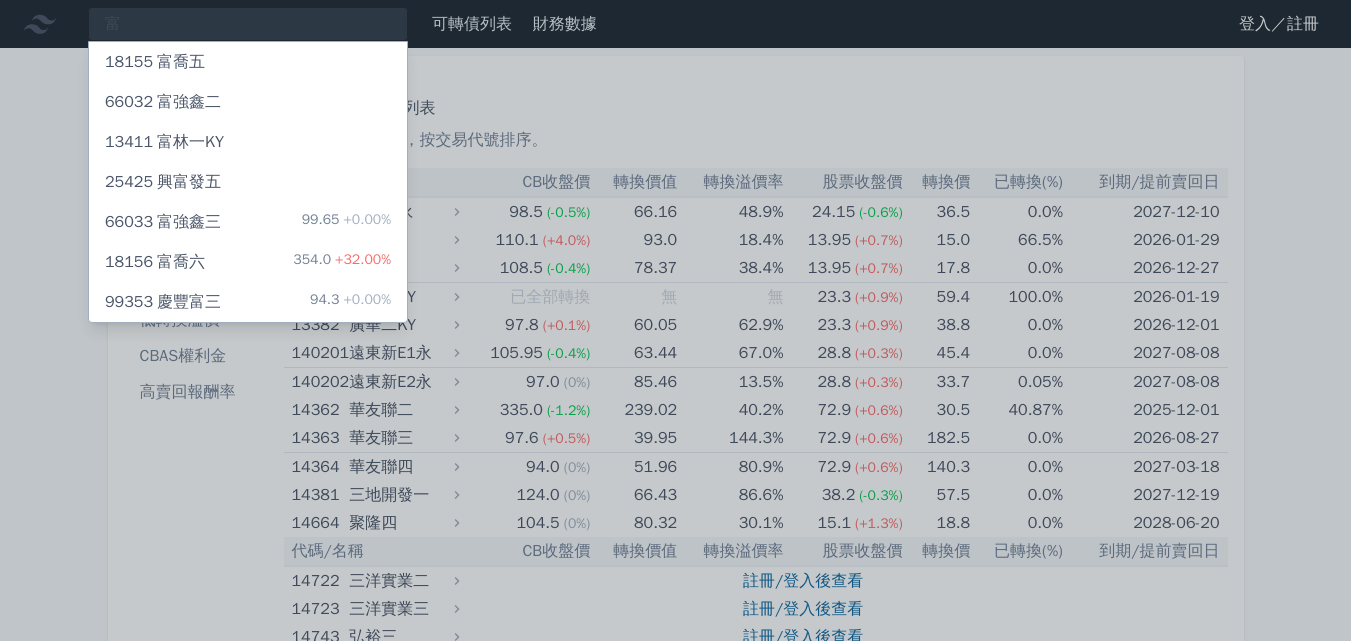 click on "18156 富喬六" at bounding box center [155, 262] 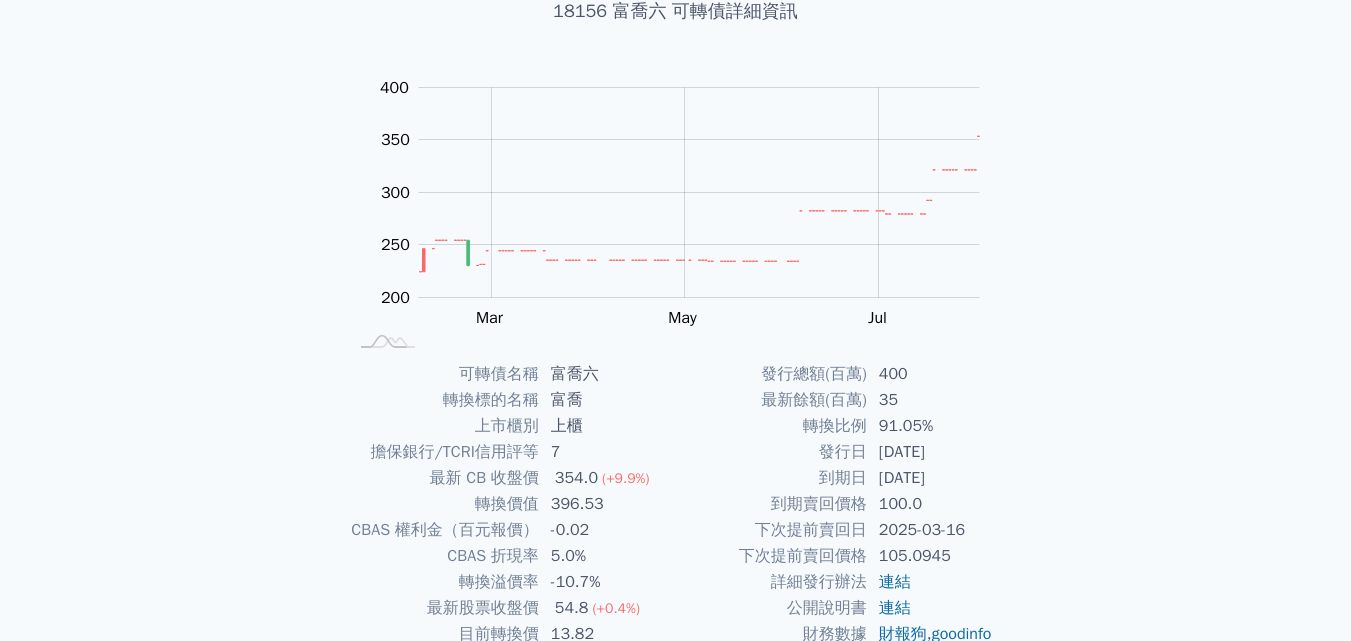 scroll, scrollTop: 0, scrollLeft: 0, axis: both 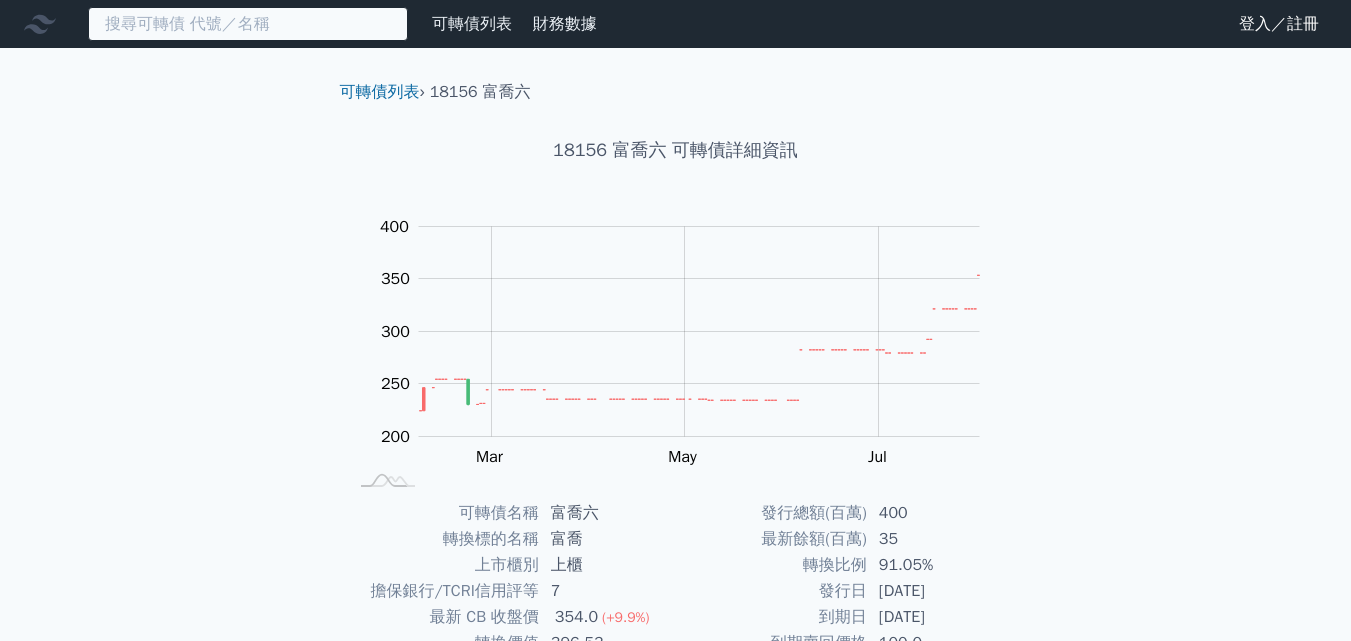 click at bounding box center (248, 24) 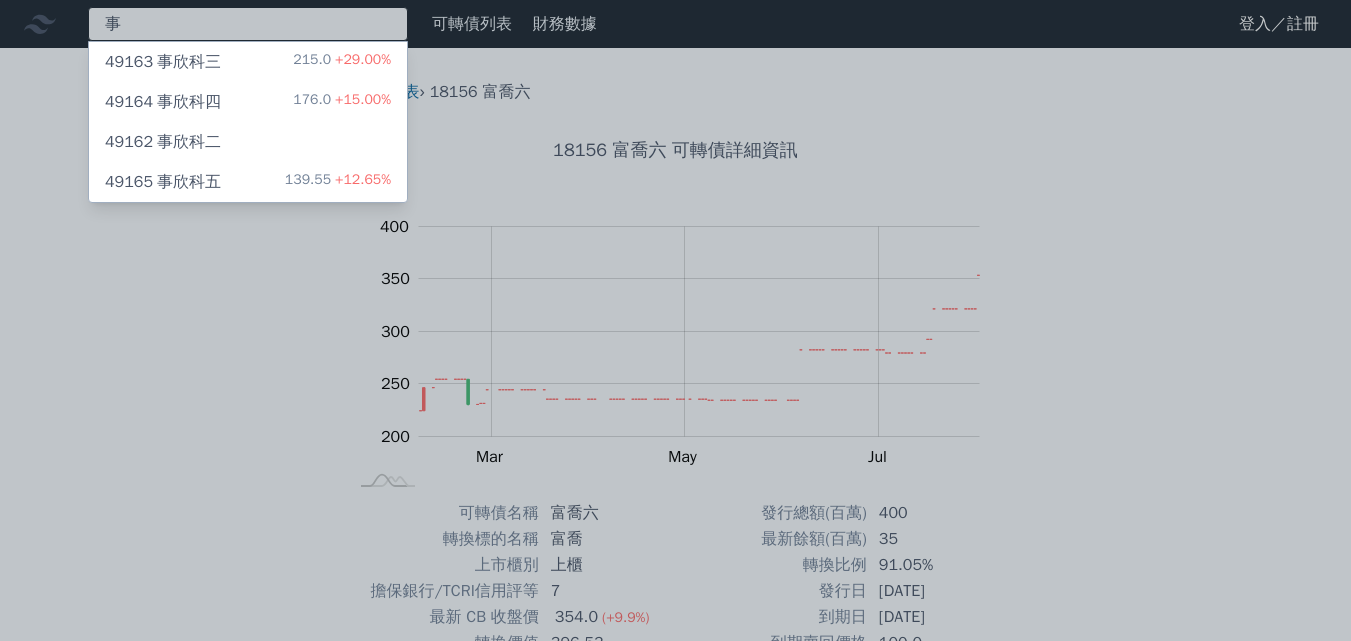 type on "事" 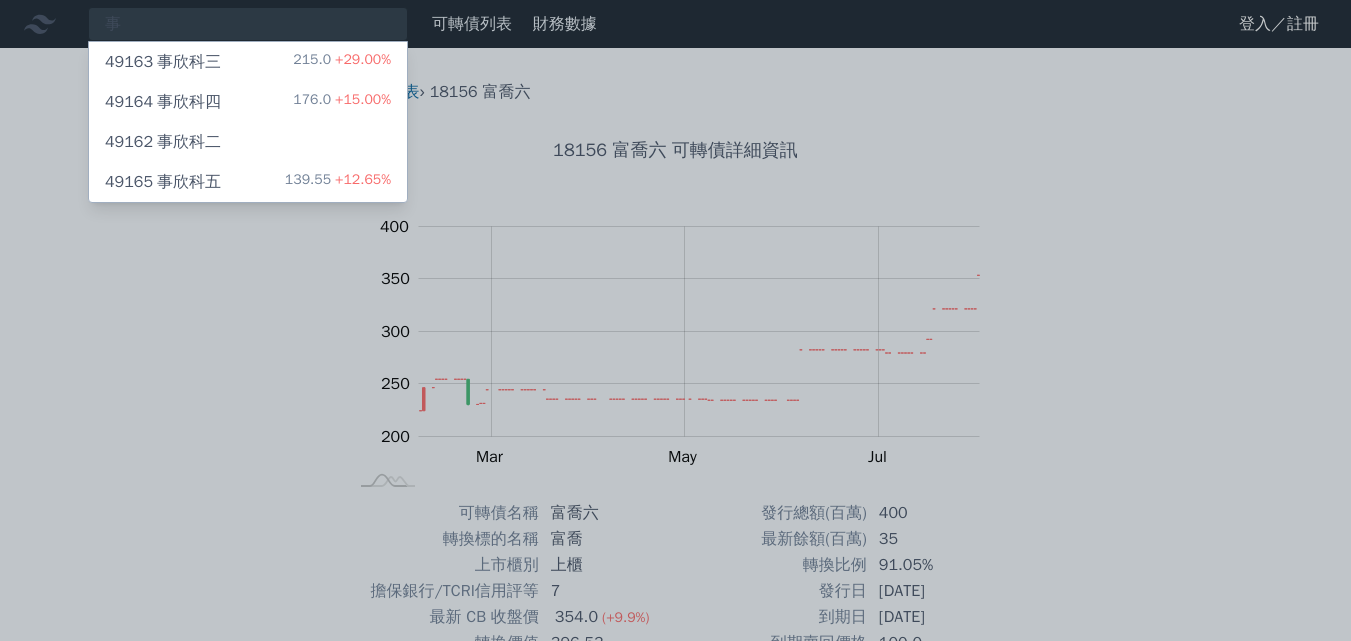 click on "事
[NUMBER] 事欣科三
[PRICE] +[PERCENT]
[NUMBER] 事欣科四
[PRICE] +[PERCENT]
[NUMBER] 事欣科二
[NUMBER] 事欣科五
[PRICE] +[PERCENT]
可轉債列表
財務數據
可轉債列表
財務數據
登入／註冊" at bounding box center (675, 463) 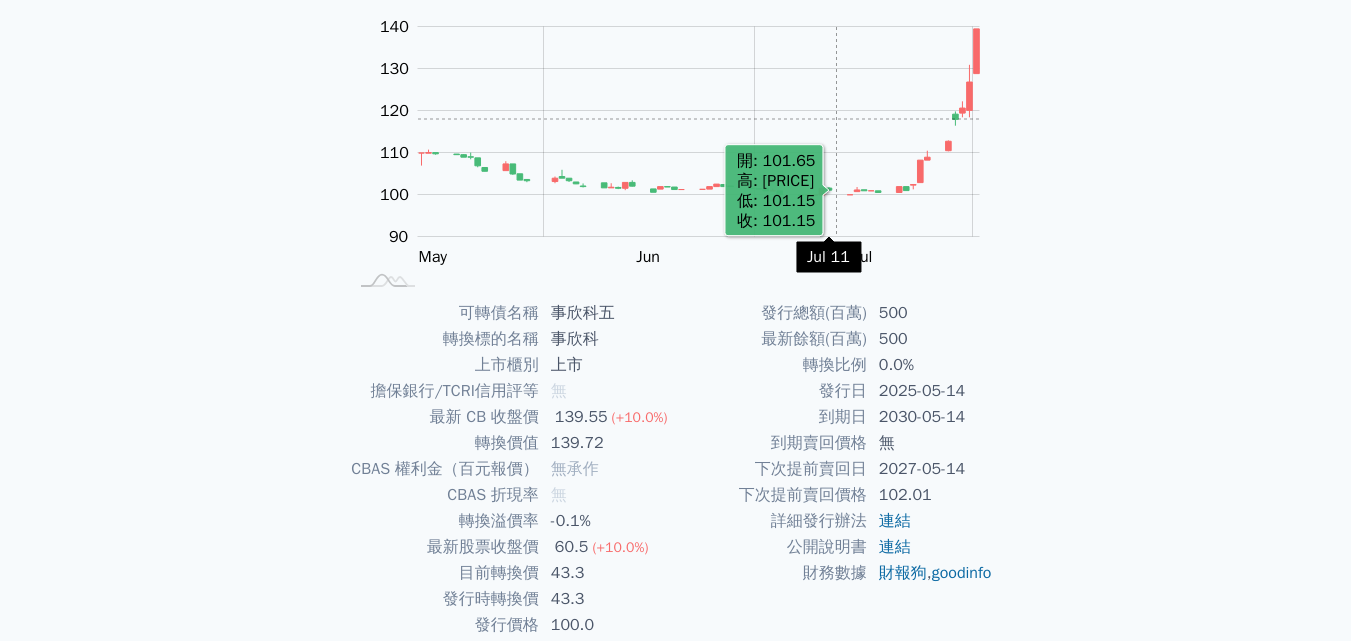 scroll, scrollTop: 0, scrollLeft: 0, axis: both 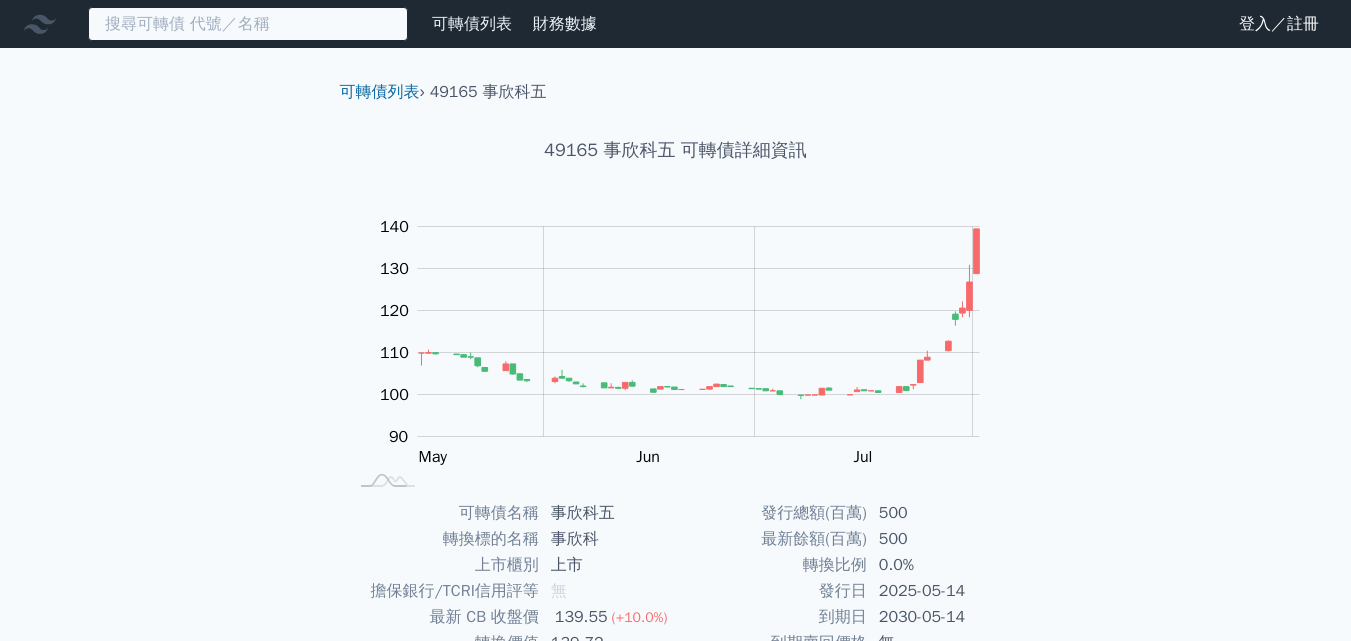click at bounding box center [248, 24] 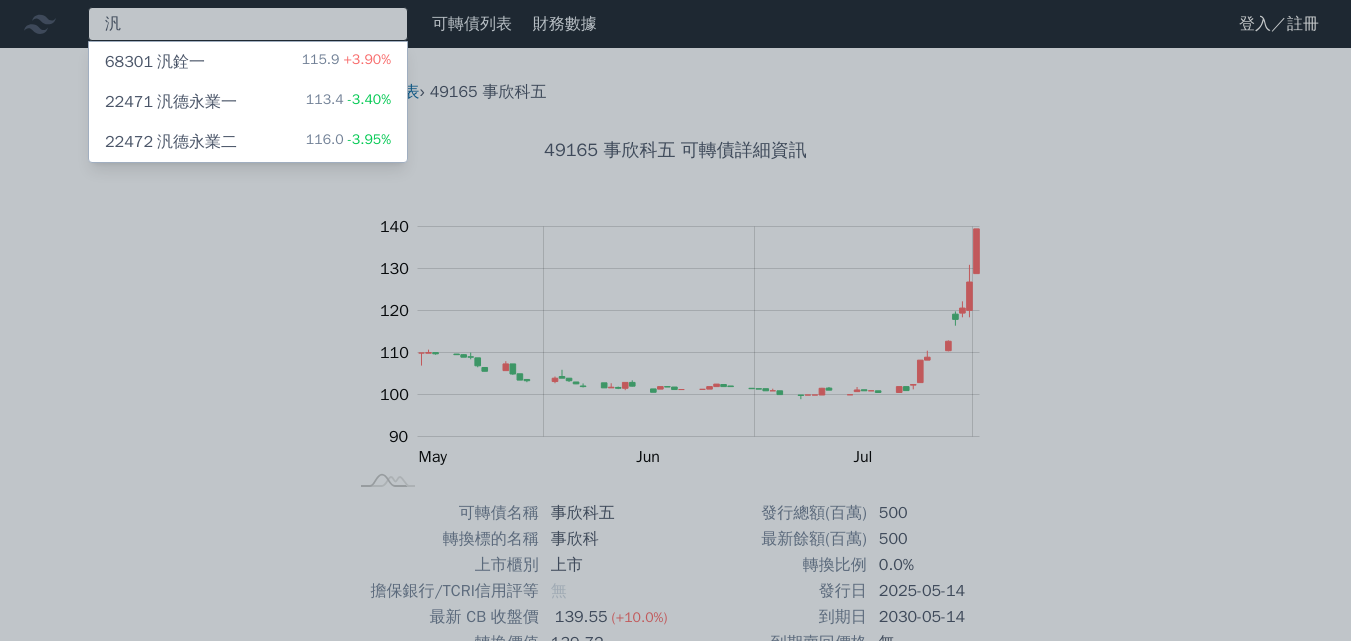 type on "汎" 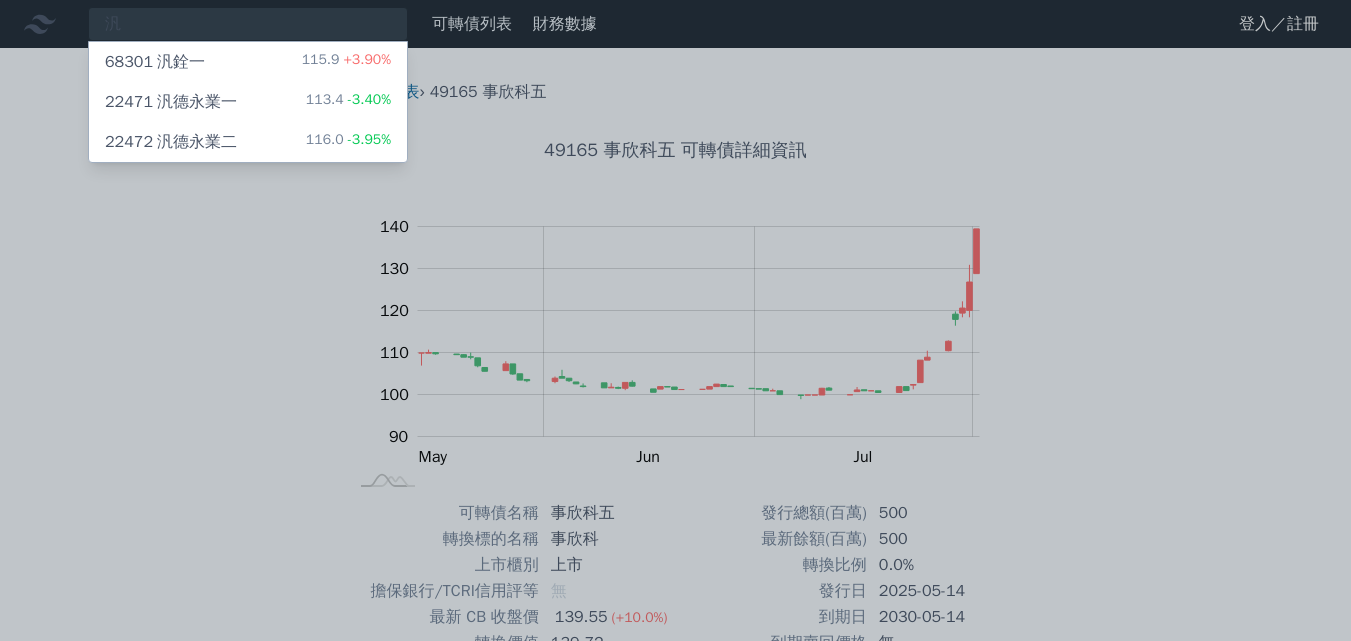 click on "汎
[NUMBER] 汎銓一
[PRICE] +[PERCENT]
[NUMBER] 汎德永業一
[PRICE] -[PERCENT]
[NUMBER] 汎德永業二
[PRICE] -[PERCENT]
可轉債列表
財務數據
可轉債列表
財務數據
登入／註冊
登入／註冊" at bounding box center [675, 463] 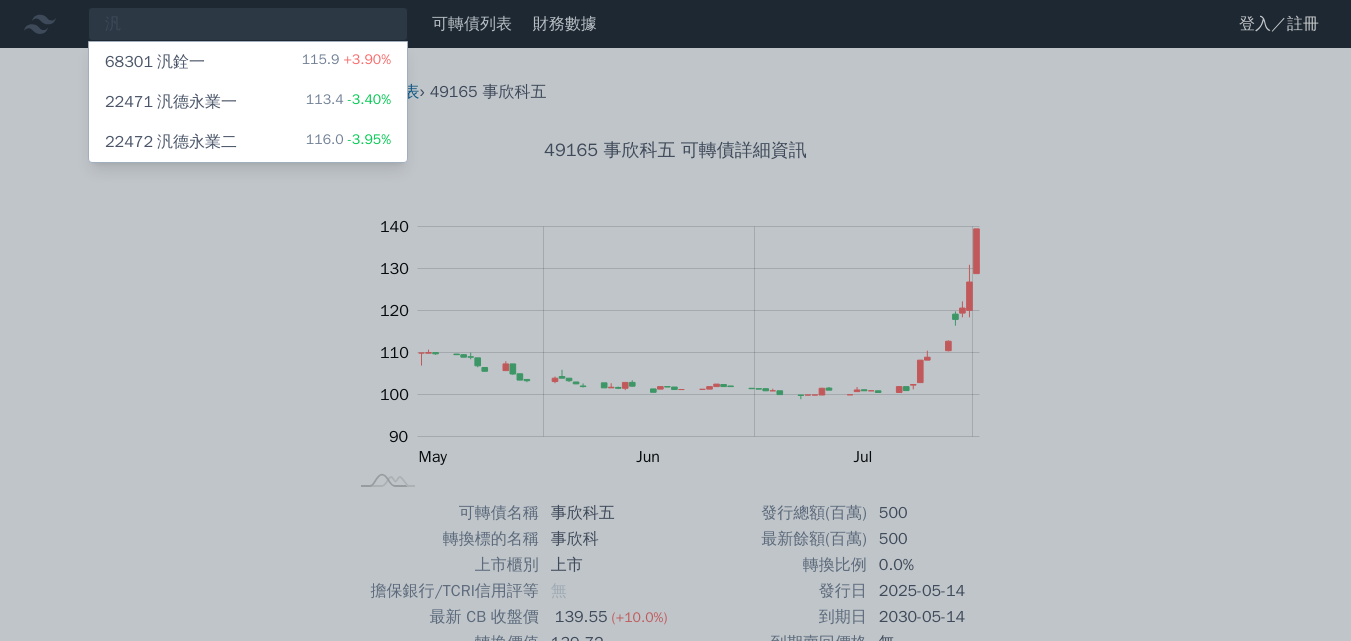 click on "[NUMBER] 汎德永業一" at bounding box center [171, 102] 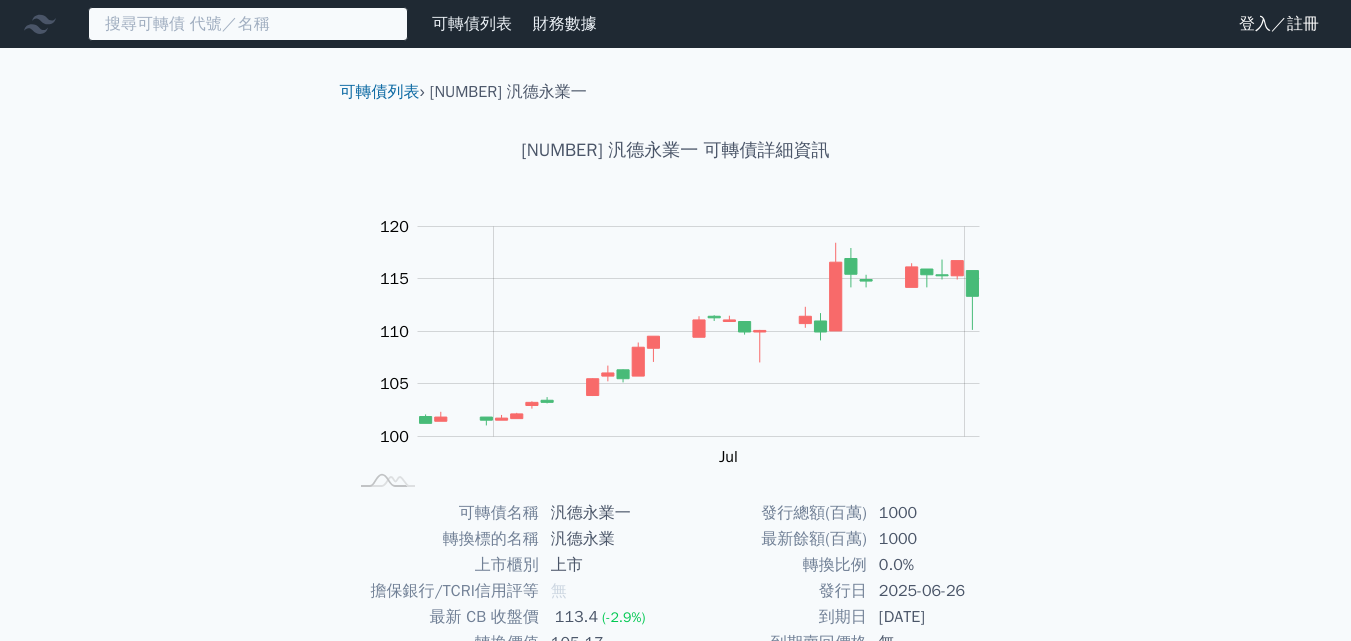 click at bounding box center (248, 24) 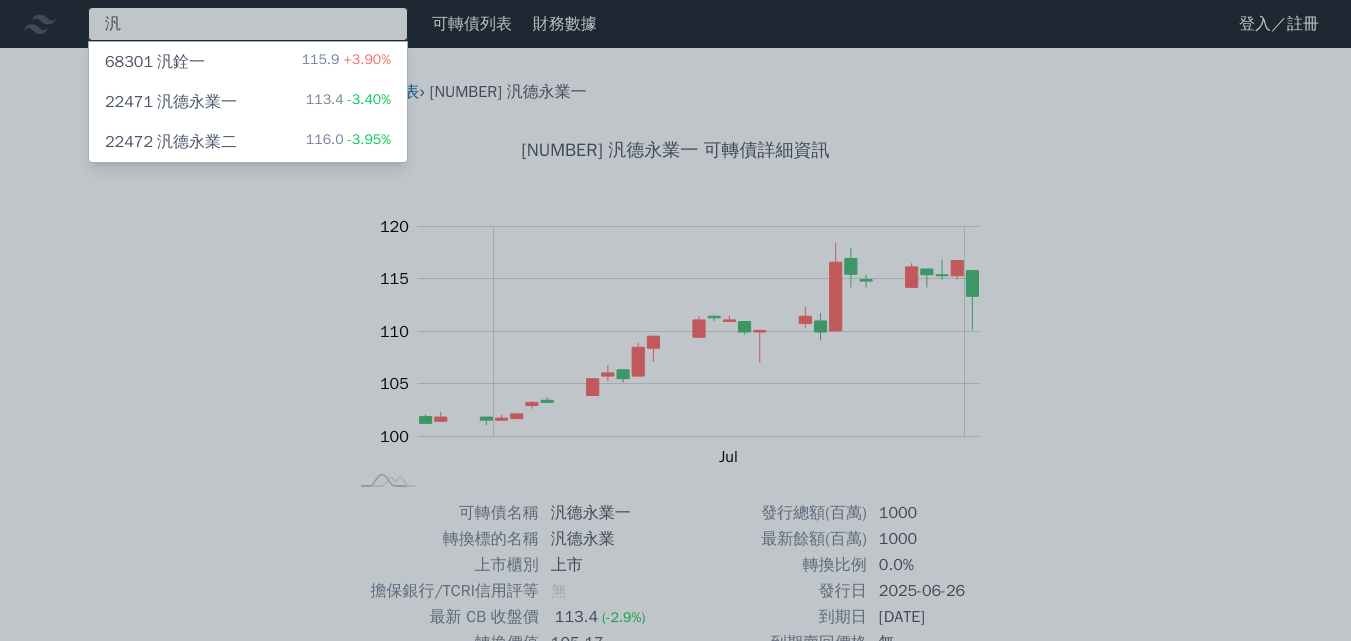 type on "汎" 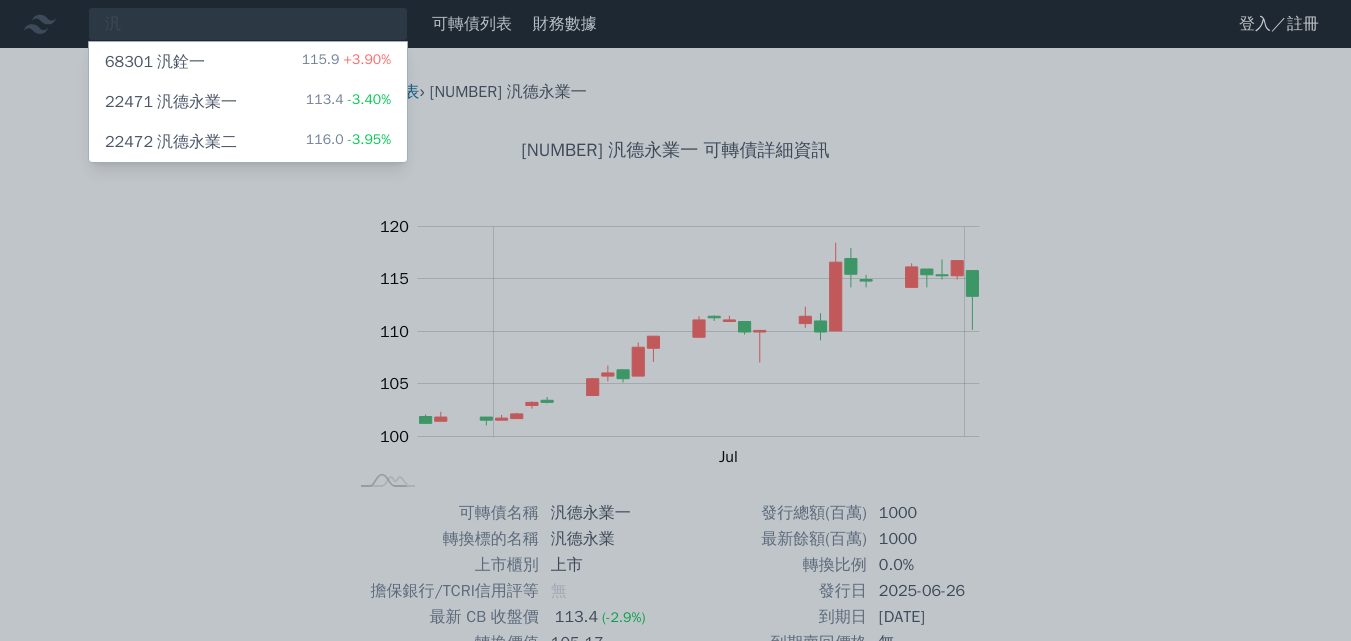 click on "汎
[NUMBER] 汎銓一
[PRICE] +[PERCENT]
[NUMBER] 汎德永業一
[PRICE] -[PERCENT]
[NUMBER] 汎德永業二
[PRICE] -[PERCENT]
可轉債列表
財務數據
可轉債列表
財務數據
登入／註冊
登入／註冊" at bounding box center (675, 463) 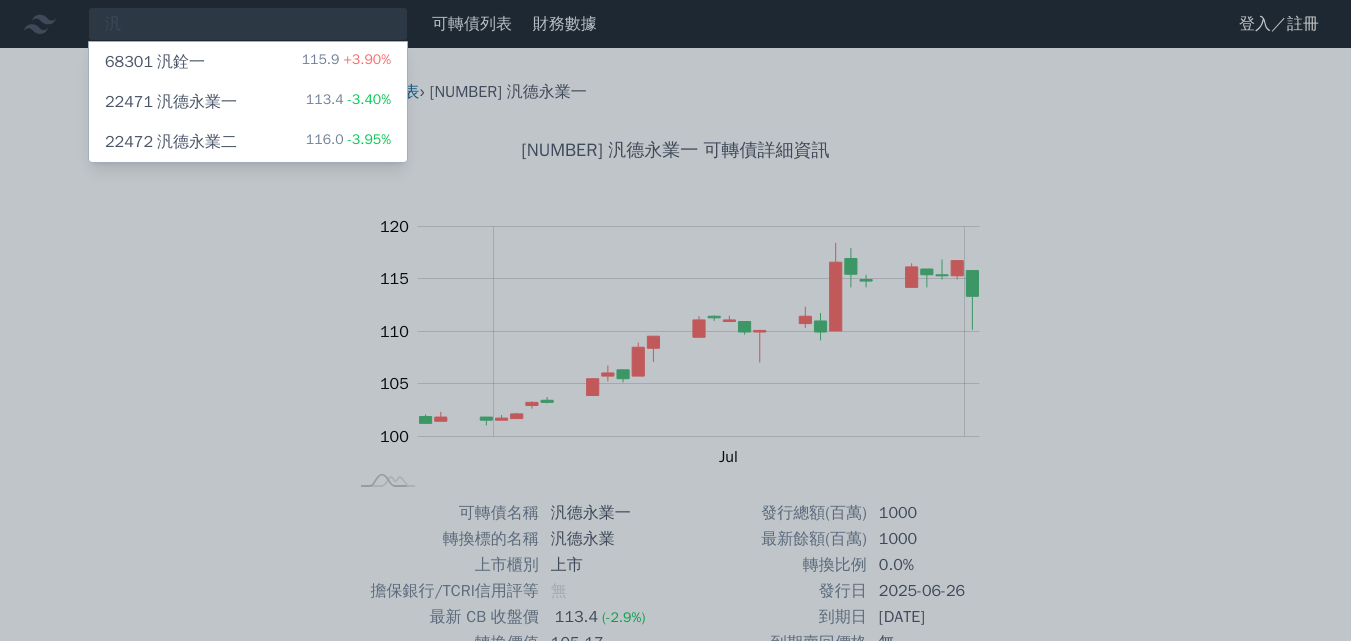 click on "22472 汎德永業二" at bounding box center (171, 142) 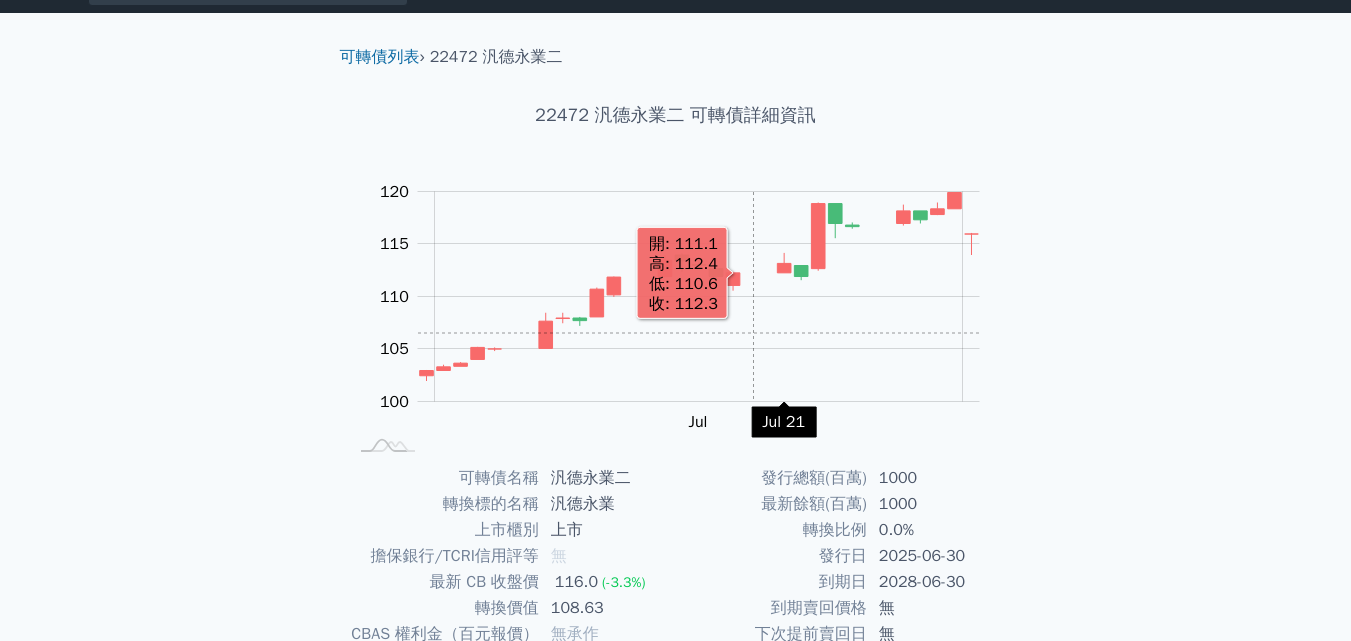 scroll, scrollTop: 0, scrollLeft: 0, axis: both 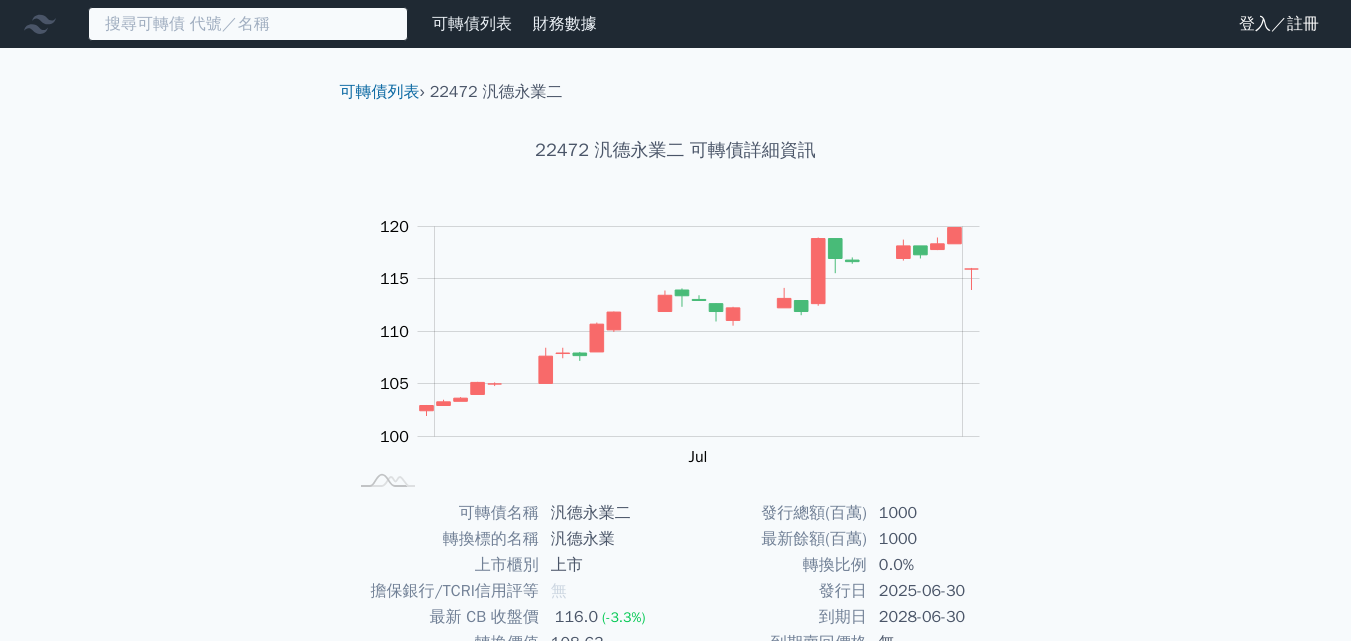 click at bounding box center [248, 24] 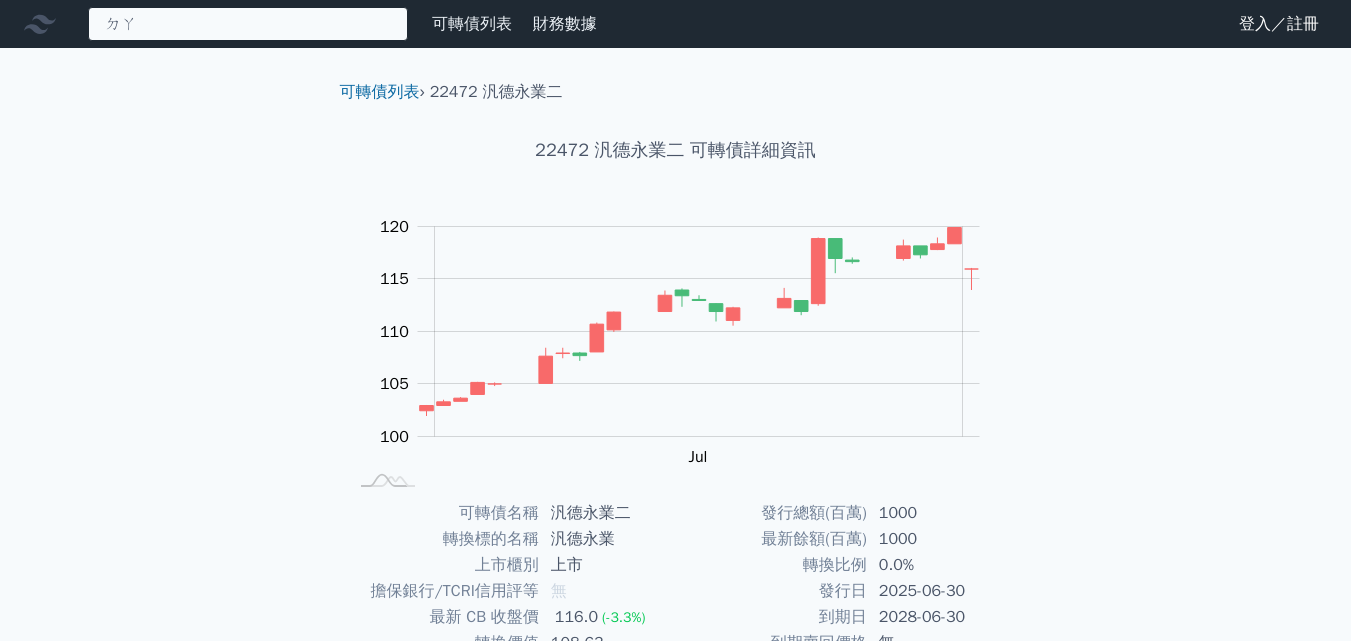type on "大" 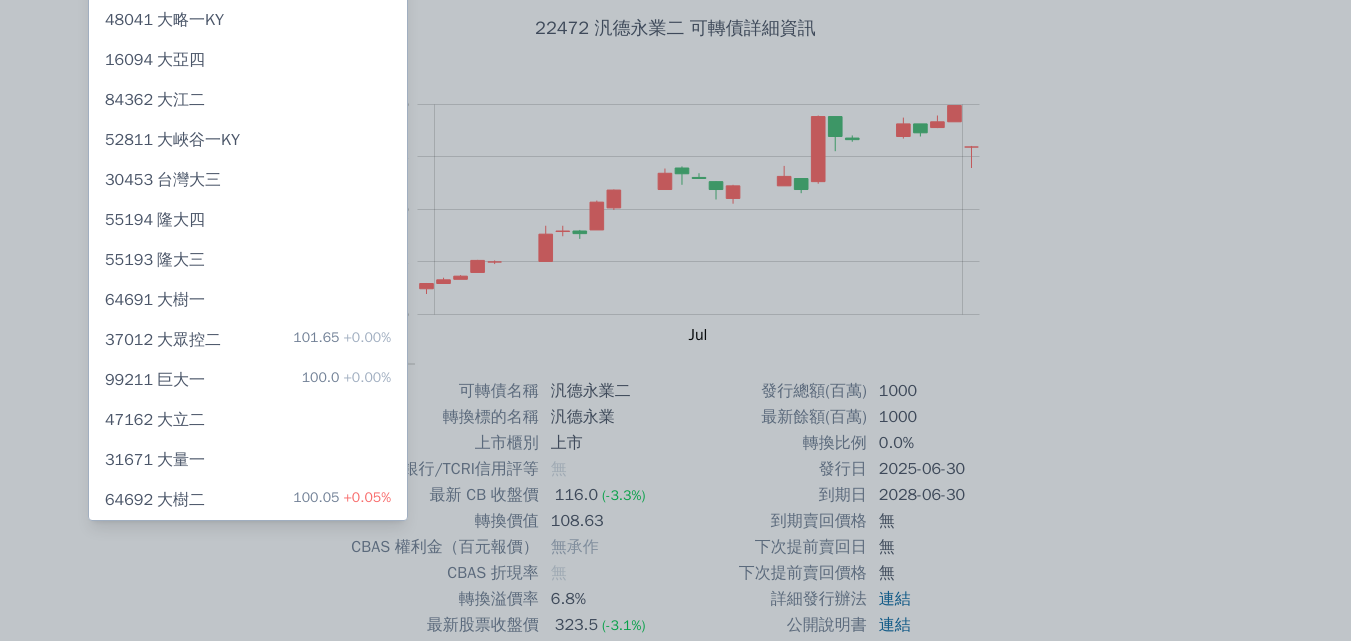 scroll, scrollTop: 0, scrollLeft: 0, axis: both 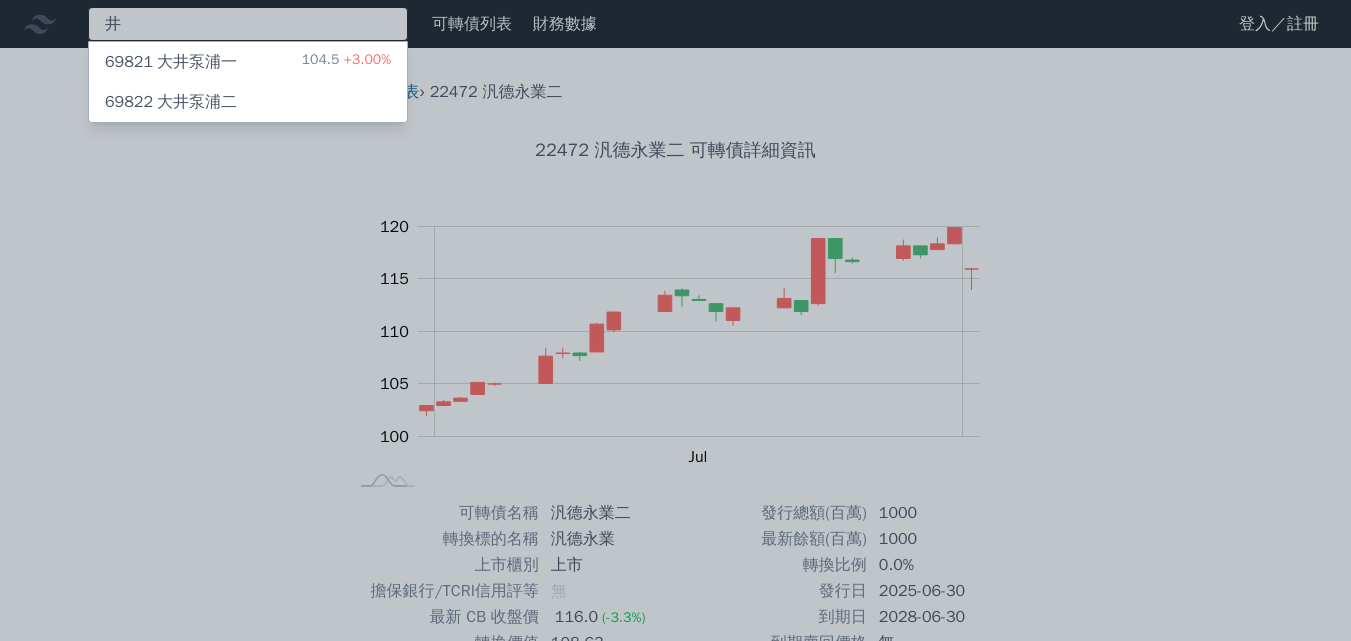type on "井" 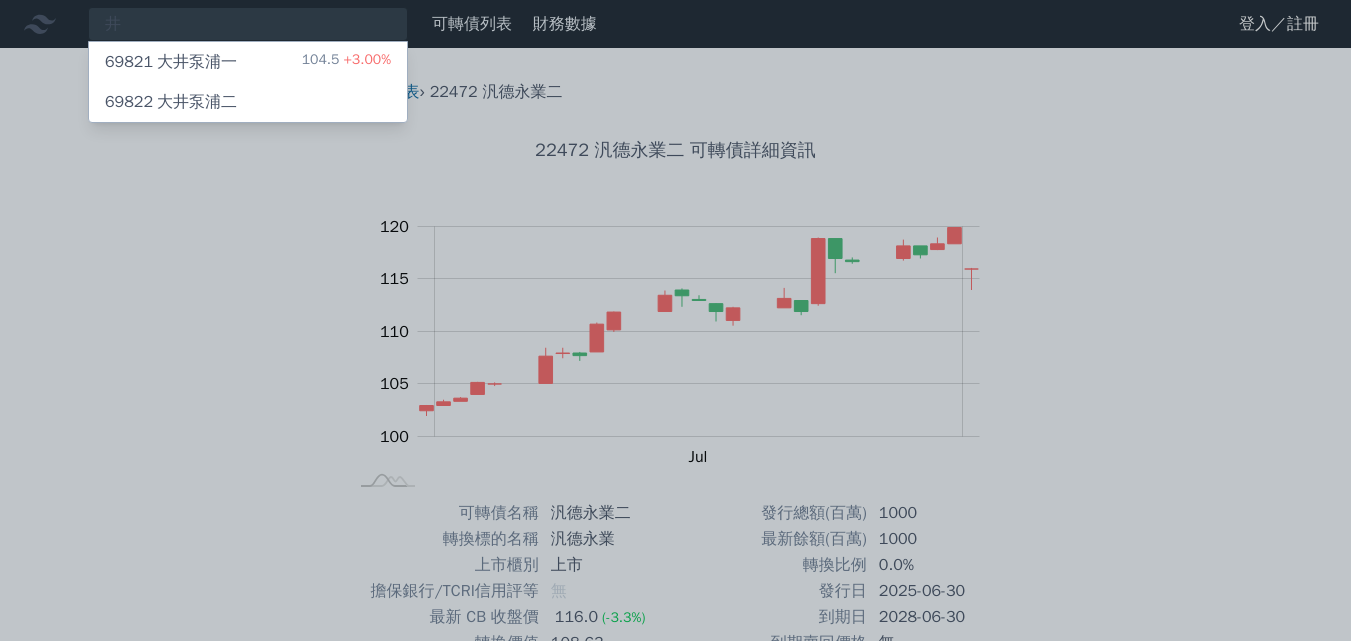 click on "井
[NUMBER] 大井泵浦一
[PRICE] +[PERCENT]
[NUMBER] 大井泵浦二
可轉債列表
財務數據
可轉債列表
財務數據
登入／註冊
登入／註冊
可轉債列表  ›
[NUMBER] 汎德永業二" at bounding box center (675, 463) 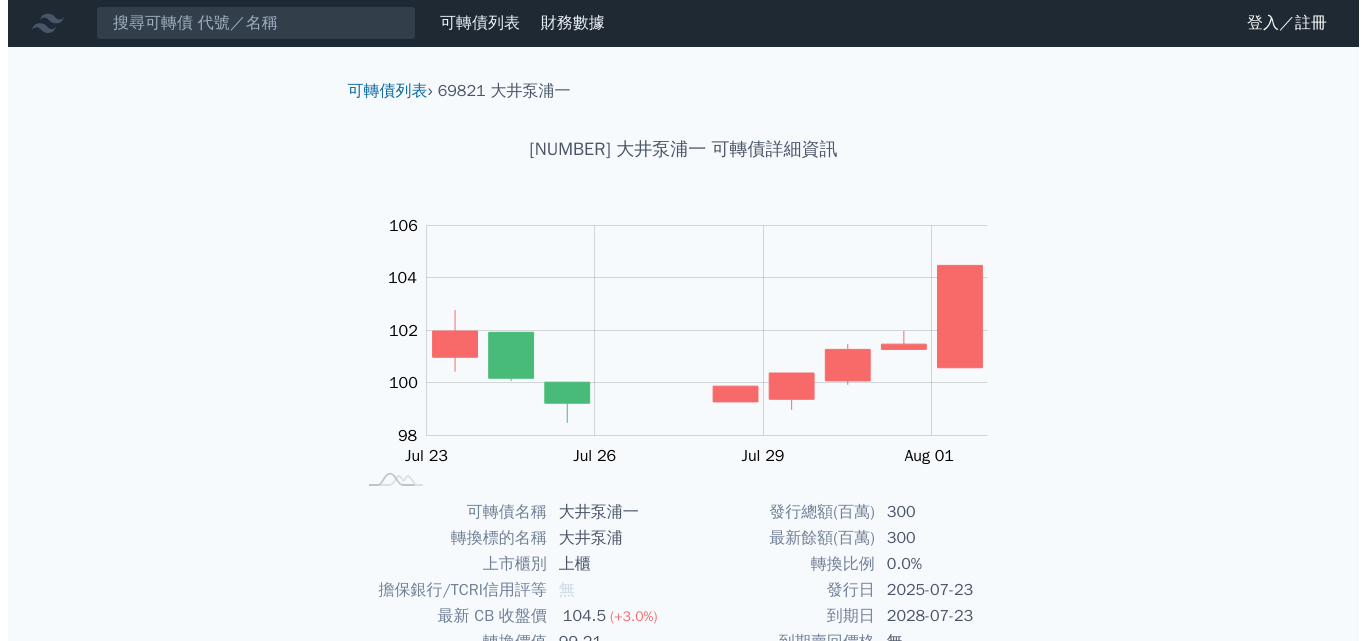 scroll, scrollTop: 0, scrollLeft: 0, axis: both 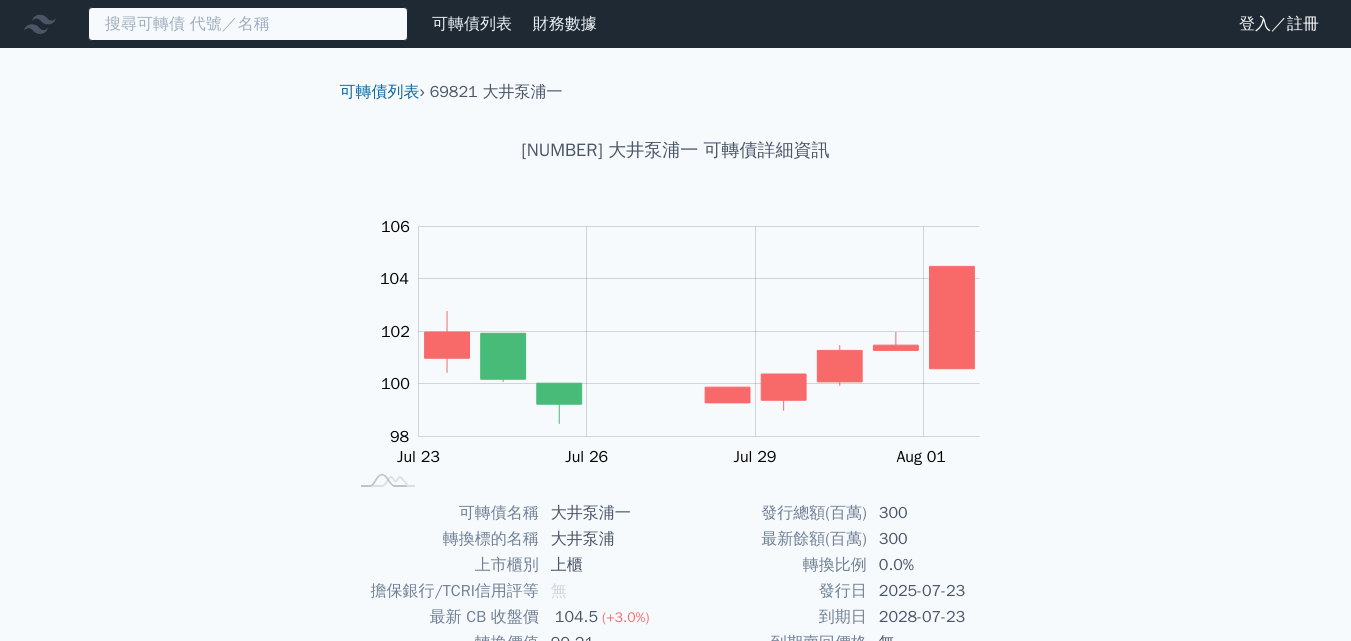click at bounding box center [248, 24] 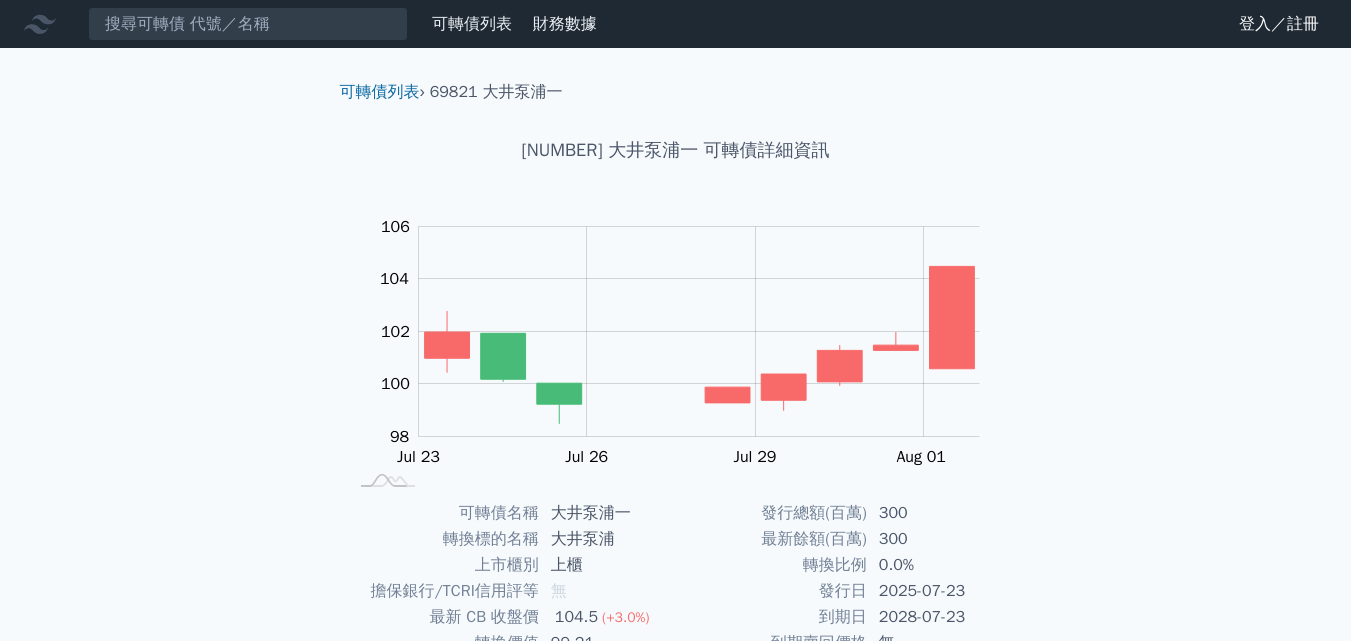 click on "可轉債列表" at bounding box center [472, 24] 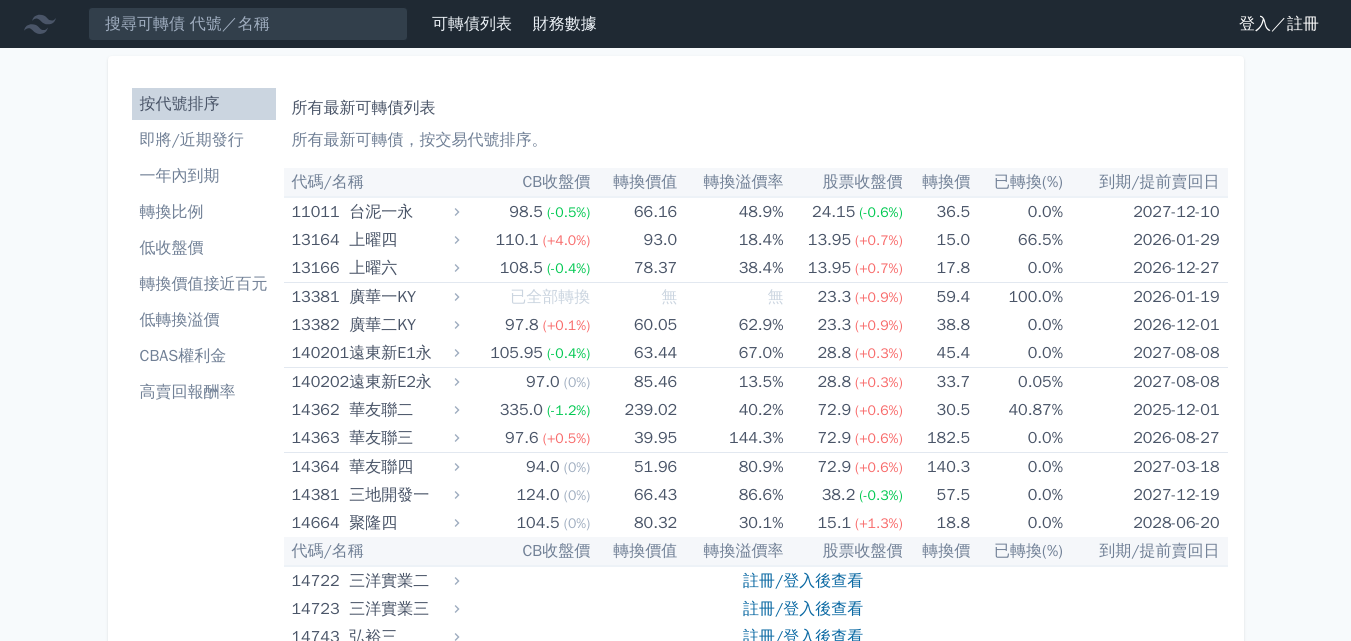 click on "即將/近期發行" at bounding box center (204, 140) 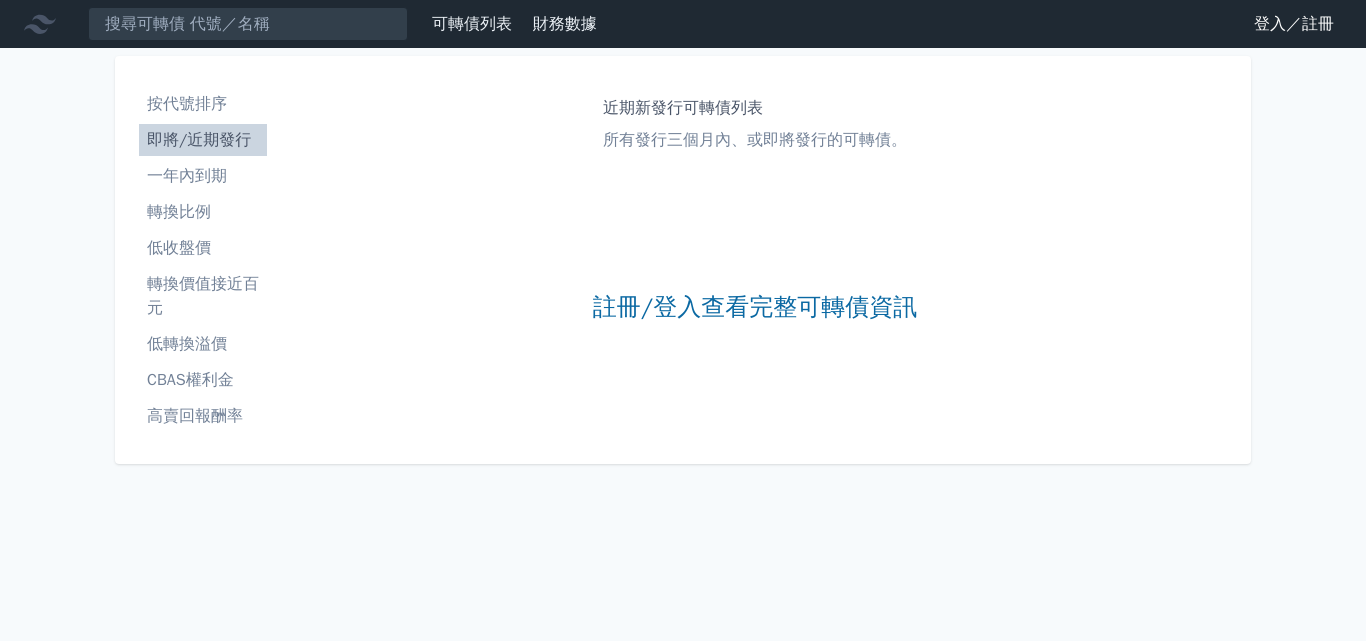 click on "登入／註冊" at bounding box center [1294, 24] 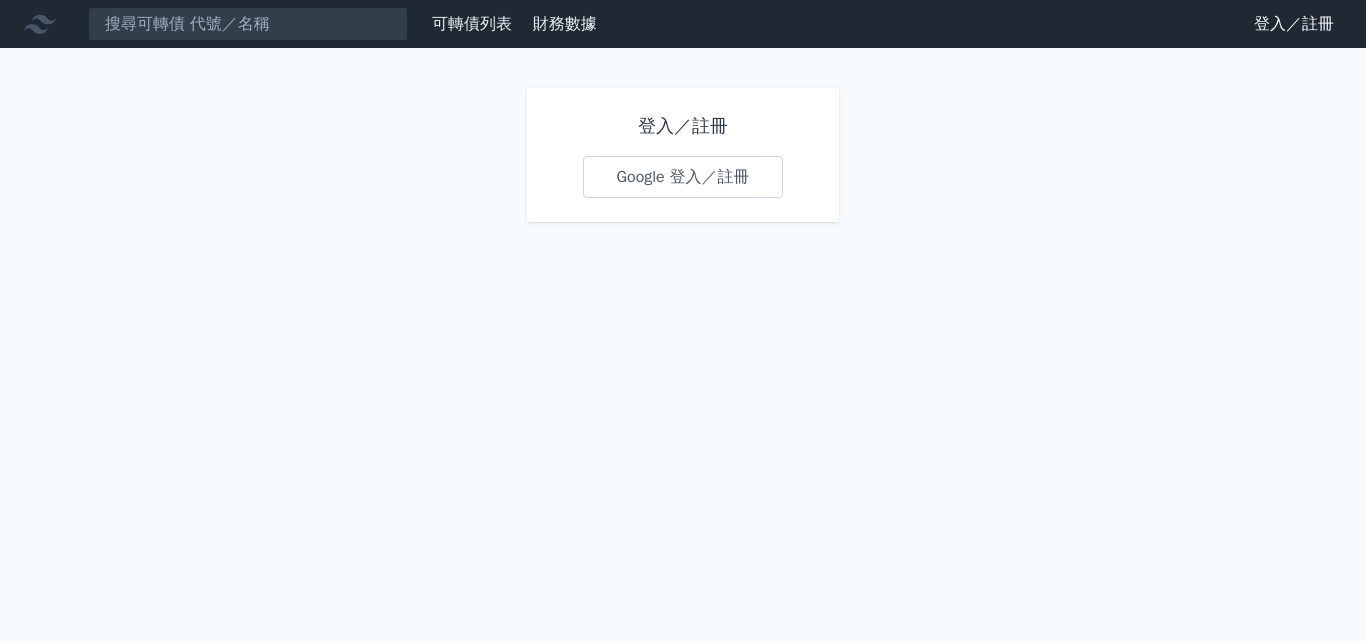 click on "Google 登入／註冊" at bounding box center (682, 177) 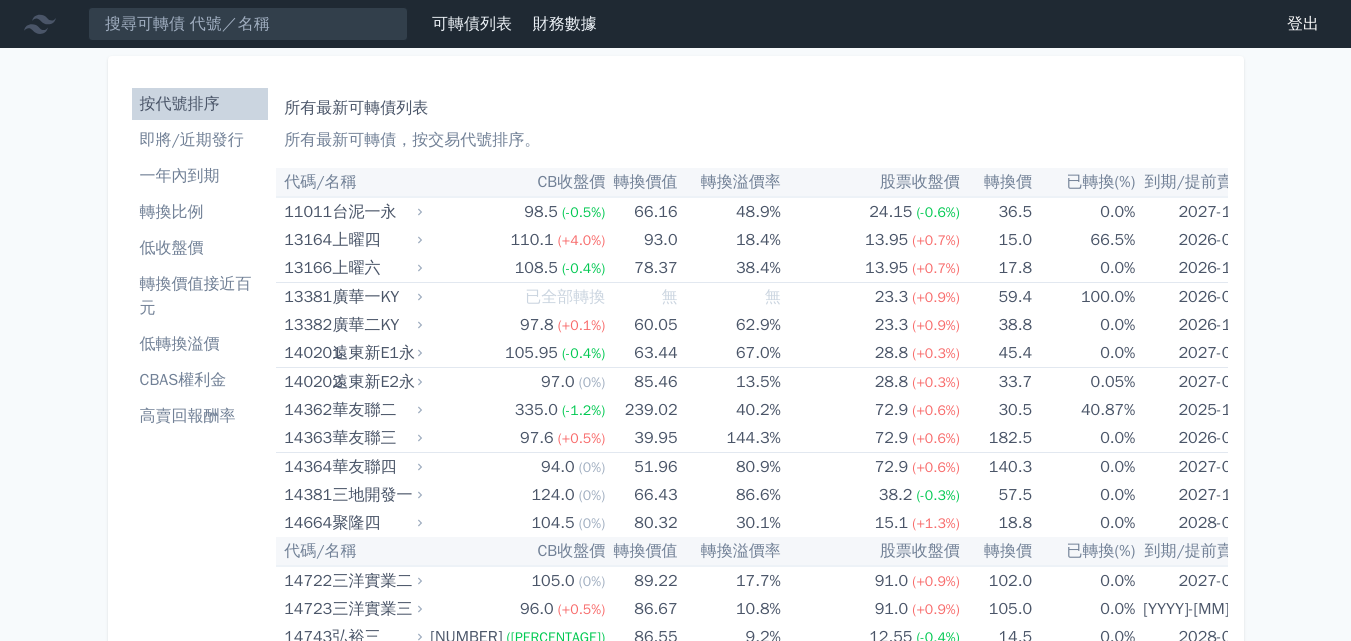 click on "即將/近期發行" at bounding box center [200, 140] 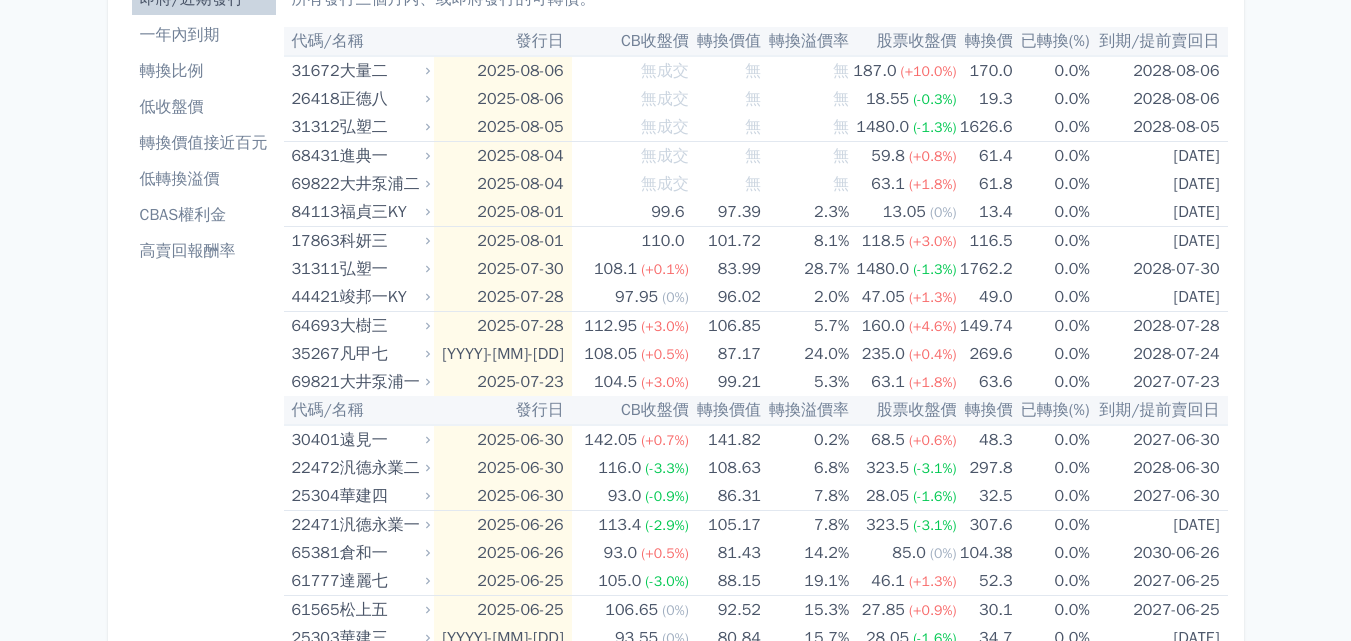 scroll, scrollTop: 138, scrollLeft: 0, axis: vertical 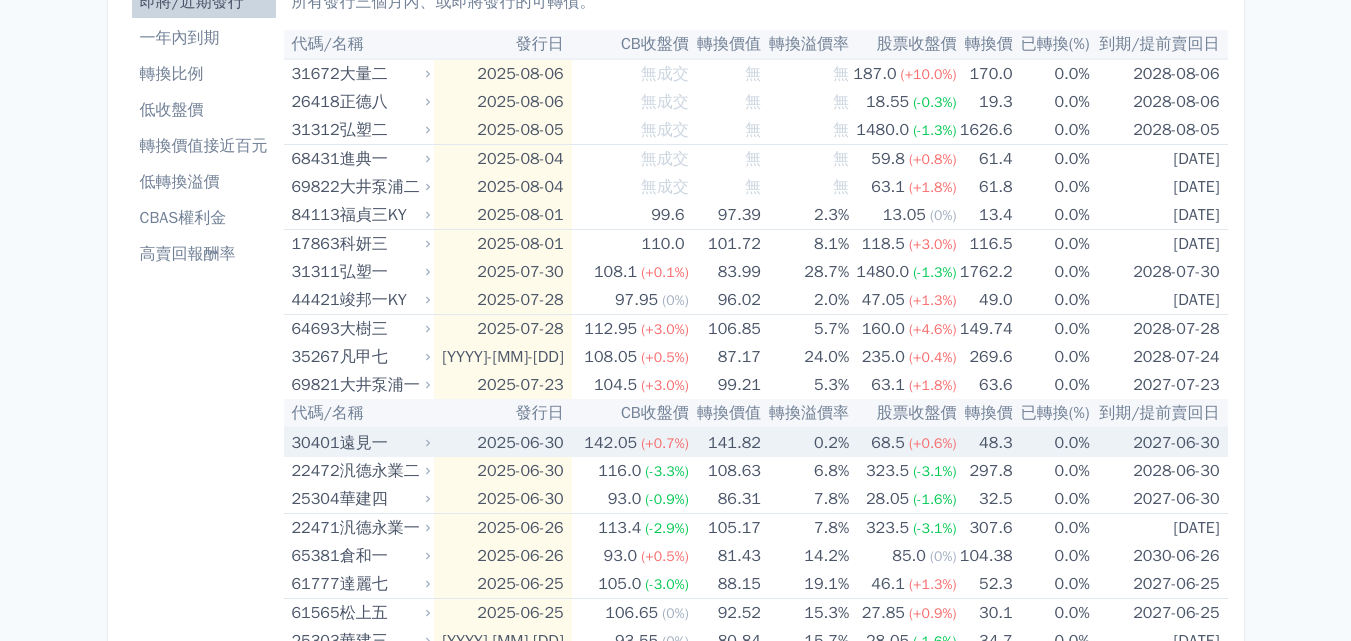 click on "遠見一" at bounding box center [383, 443] 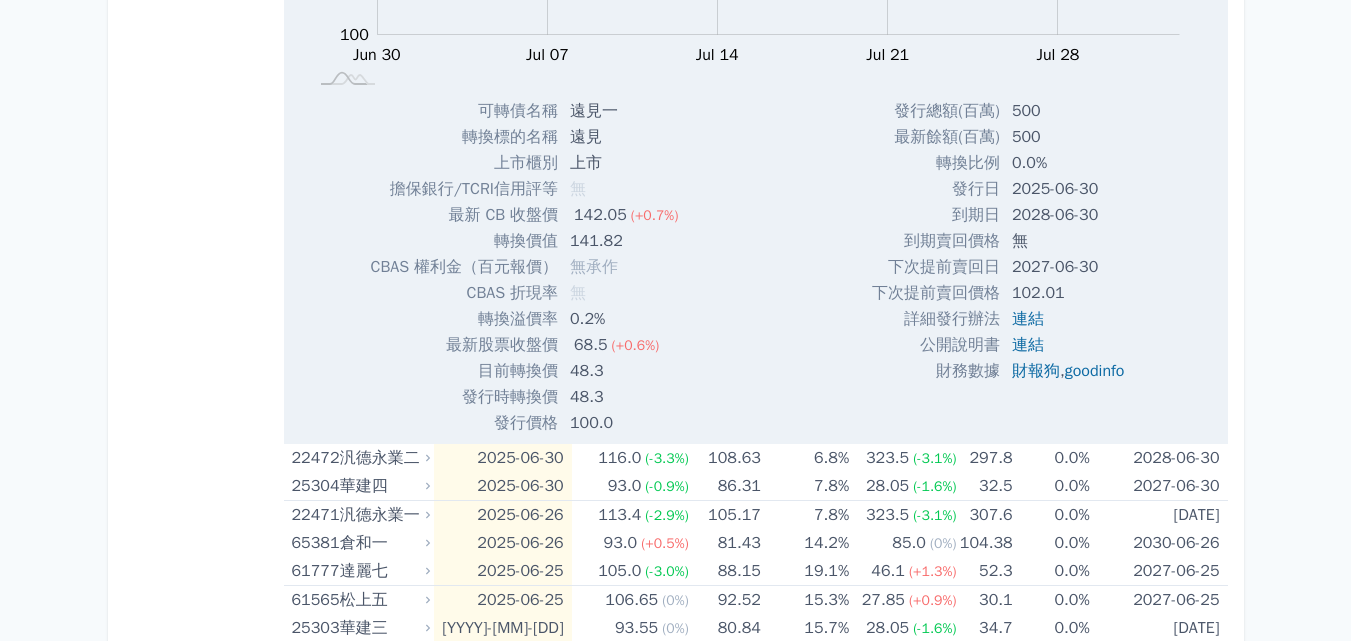 scroll, scrollTop: 838, scrollLeft: 0, axis: vertical 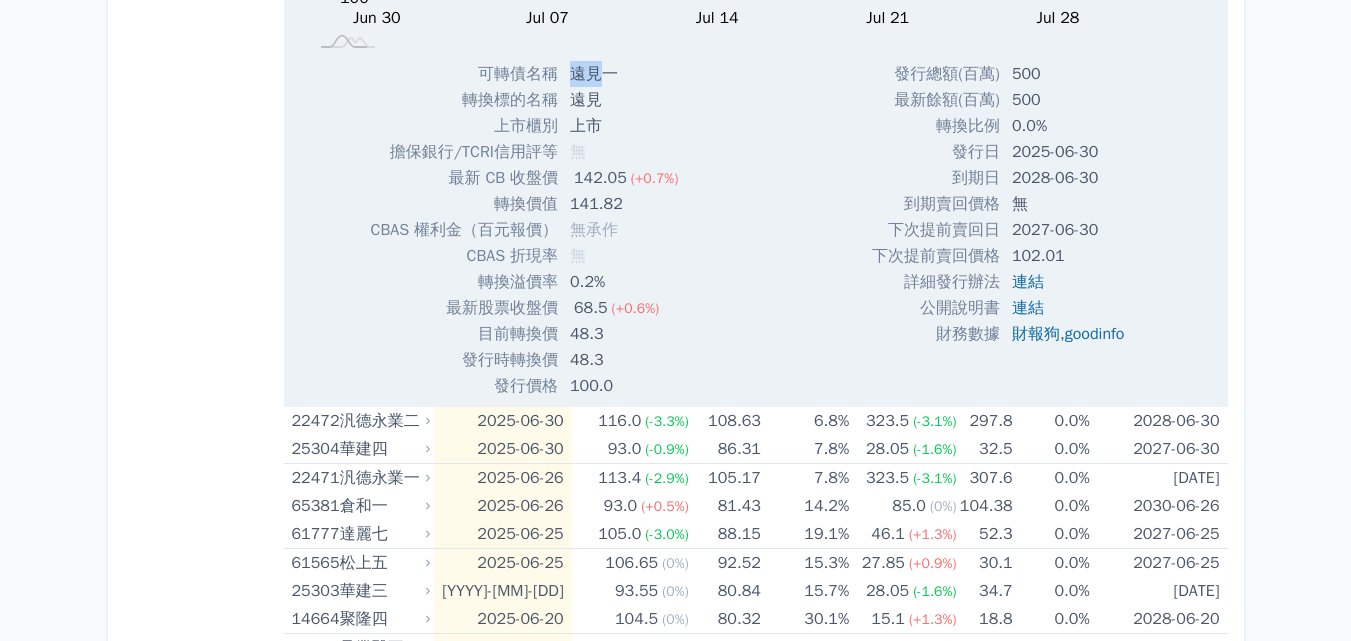 drag, startPoint x: 569, startPoint y: 71, endPoint x: 593, endPoint y: 68, distance: 24.186773 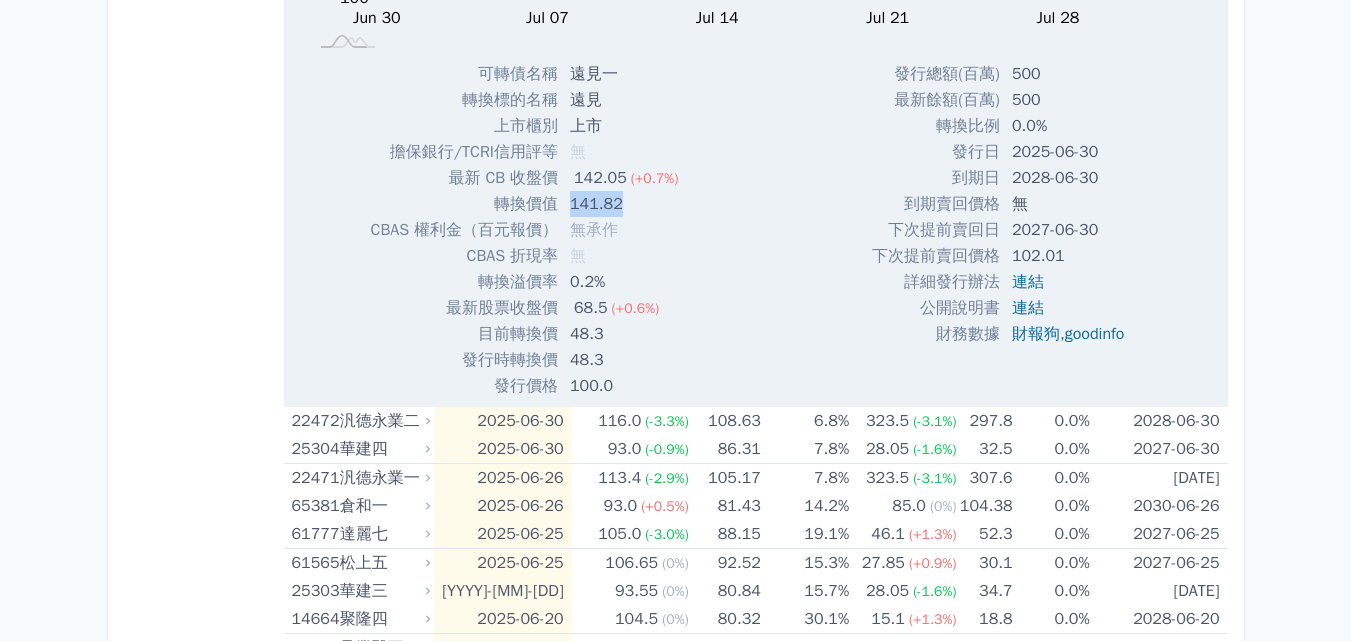 drag, startPoint x: 563, startPoint y: 205, endPoint x: 649, endPoint y: 210, distance: 86.145226 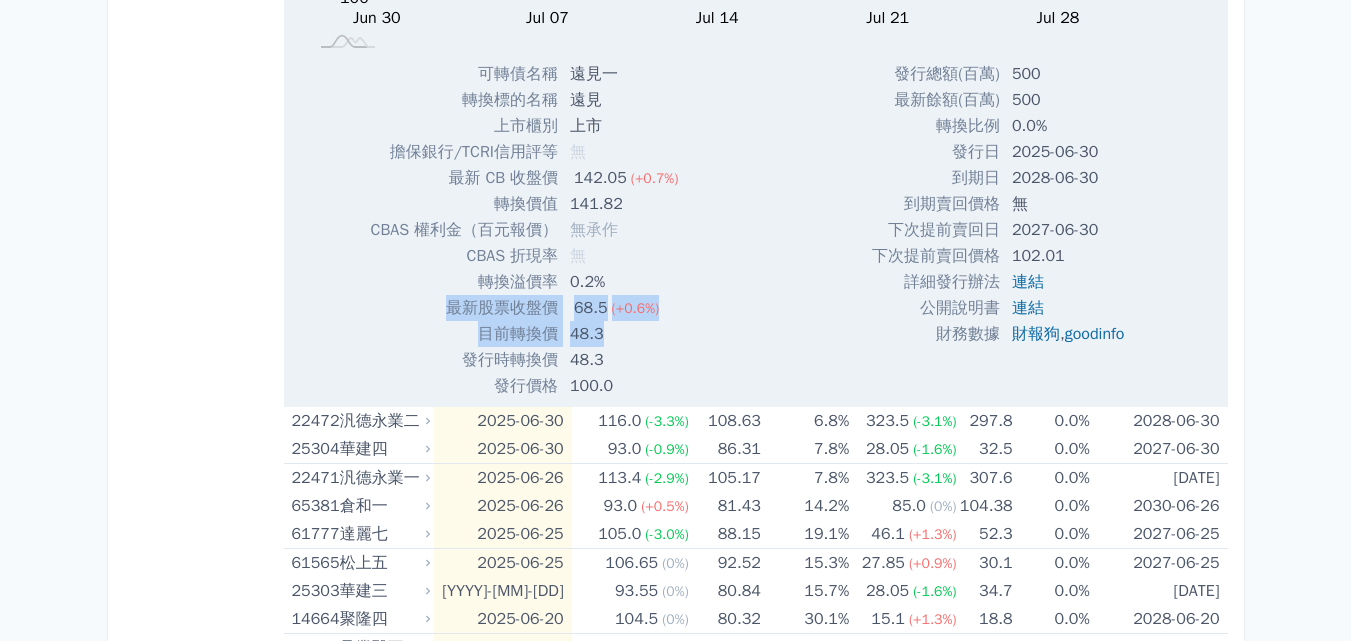 drag, startPoint x: 451, startPoint y: 304, endPoint x: 636, endPoint y: 330, distance: 186.8181 